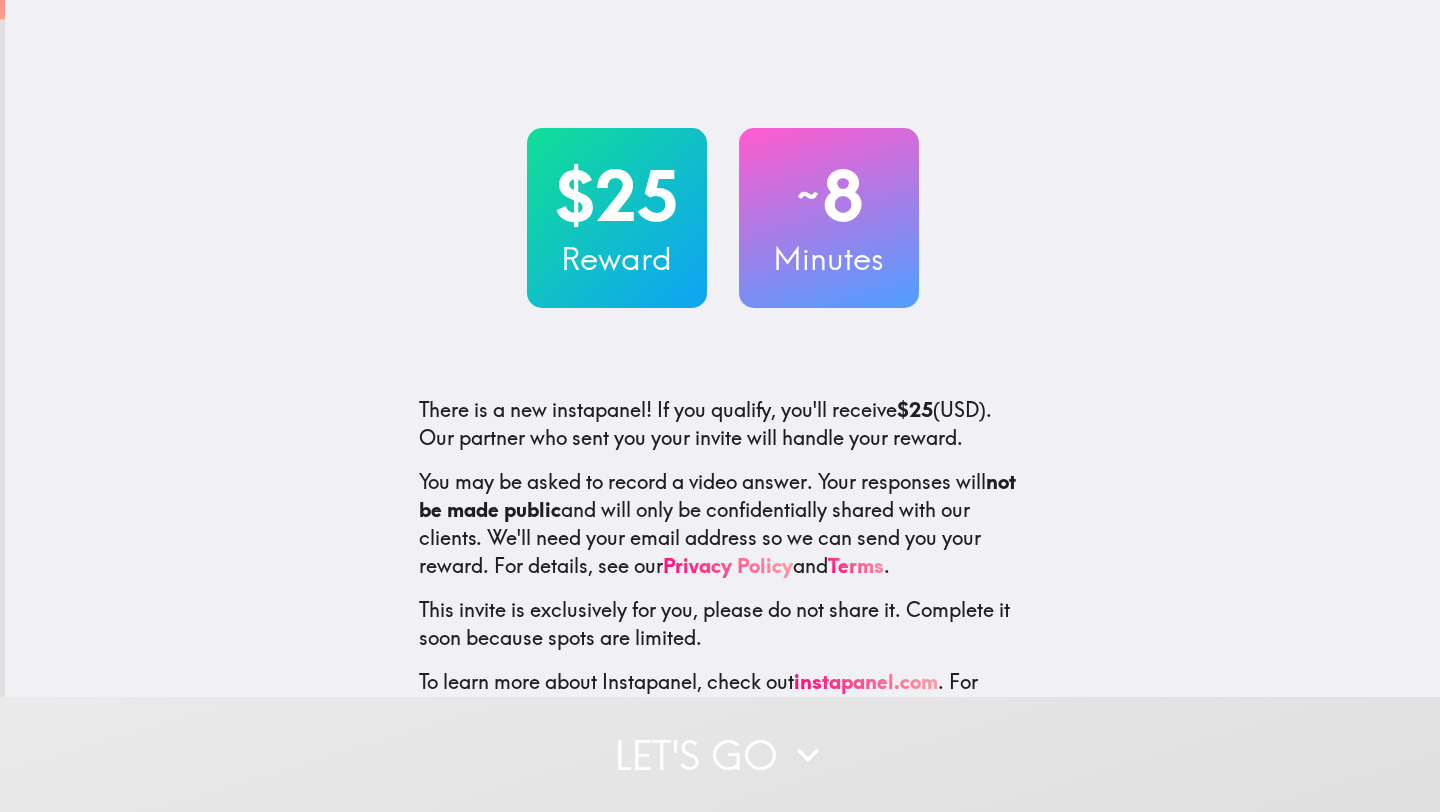 scroll, scrollTop: 0, scrollLeft: 0, axis: both 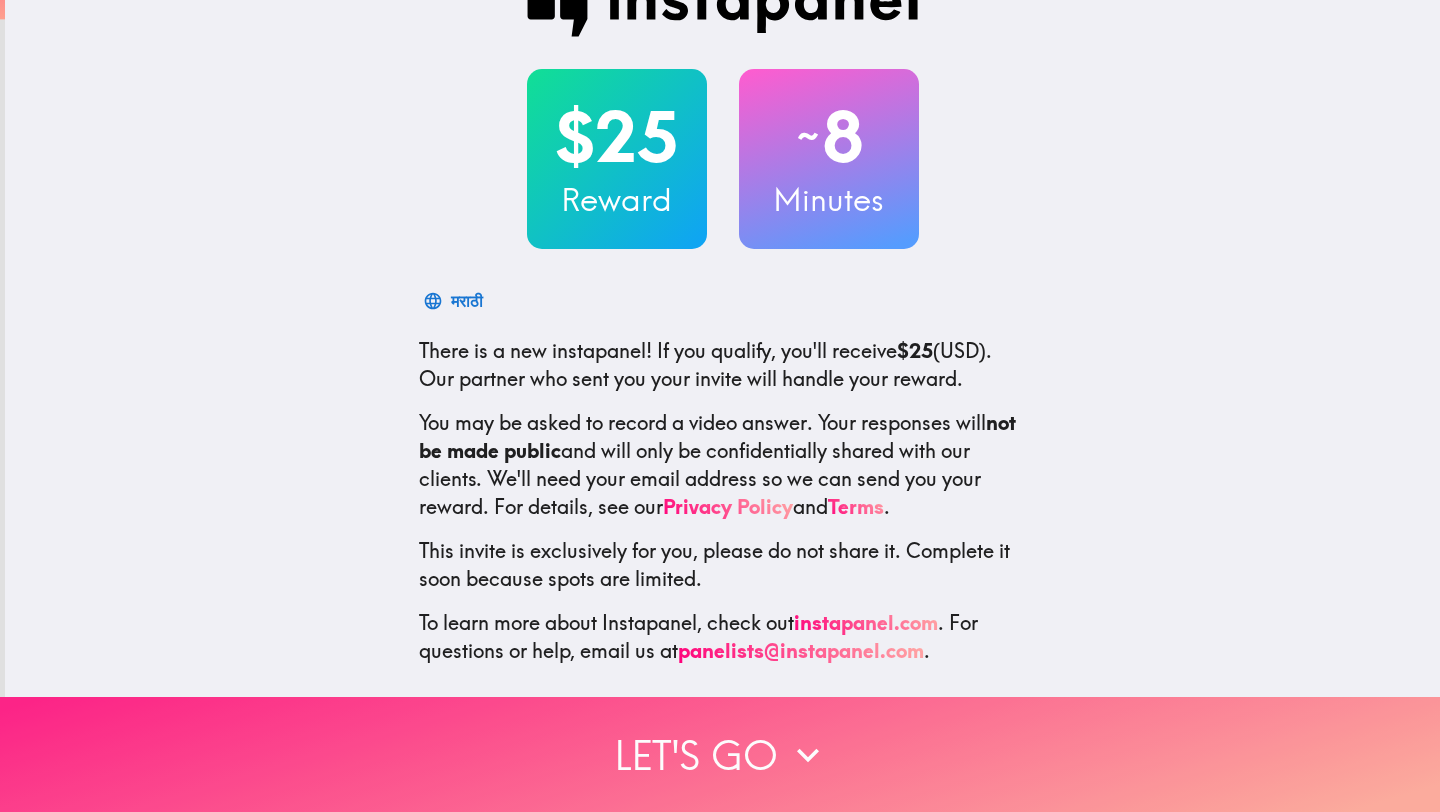 click on "Let's go" at bounding box center (720, 754) 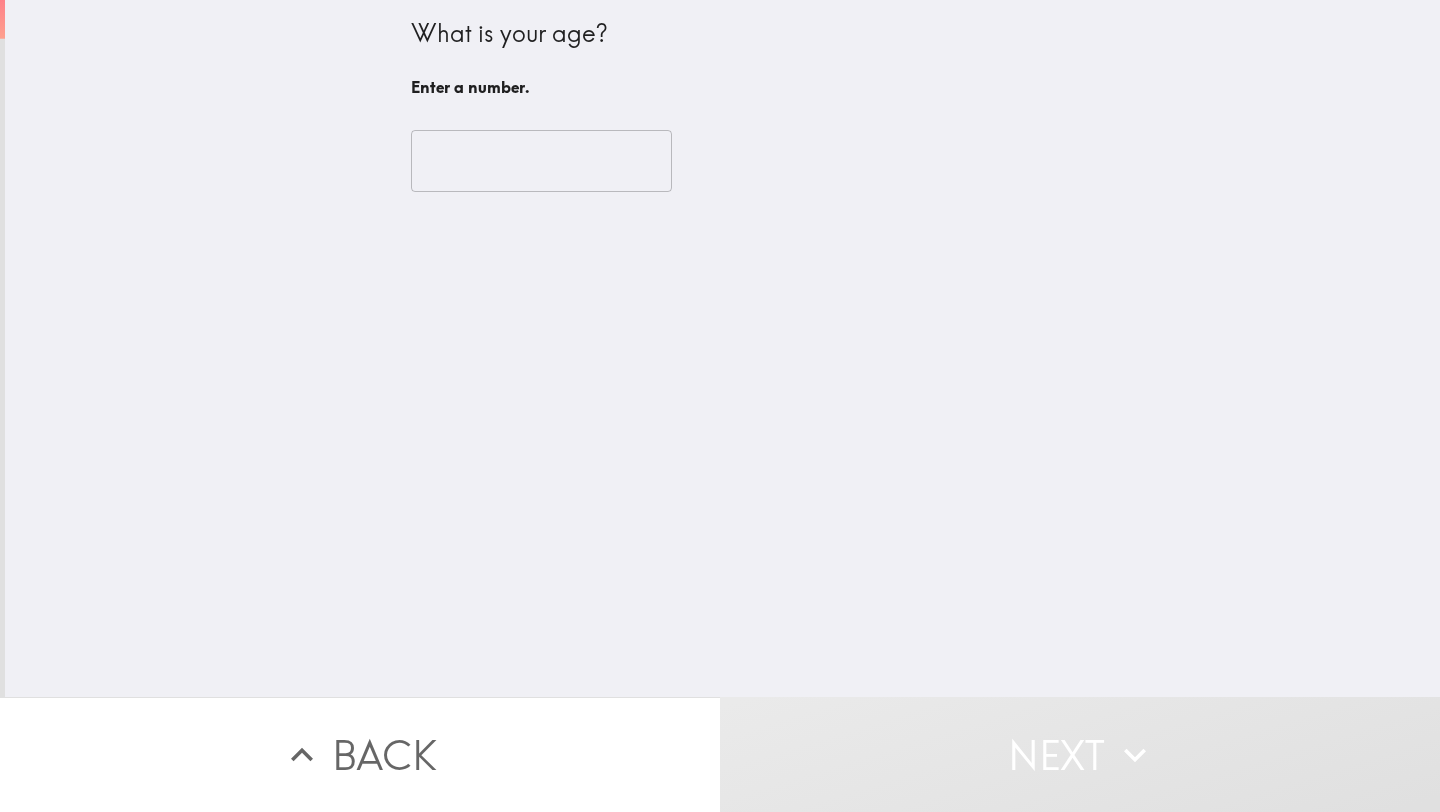click at bounding box center (541, 161) 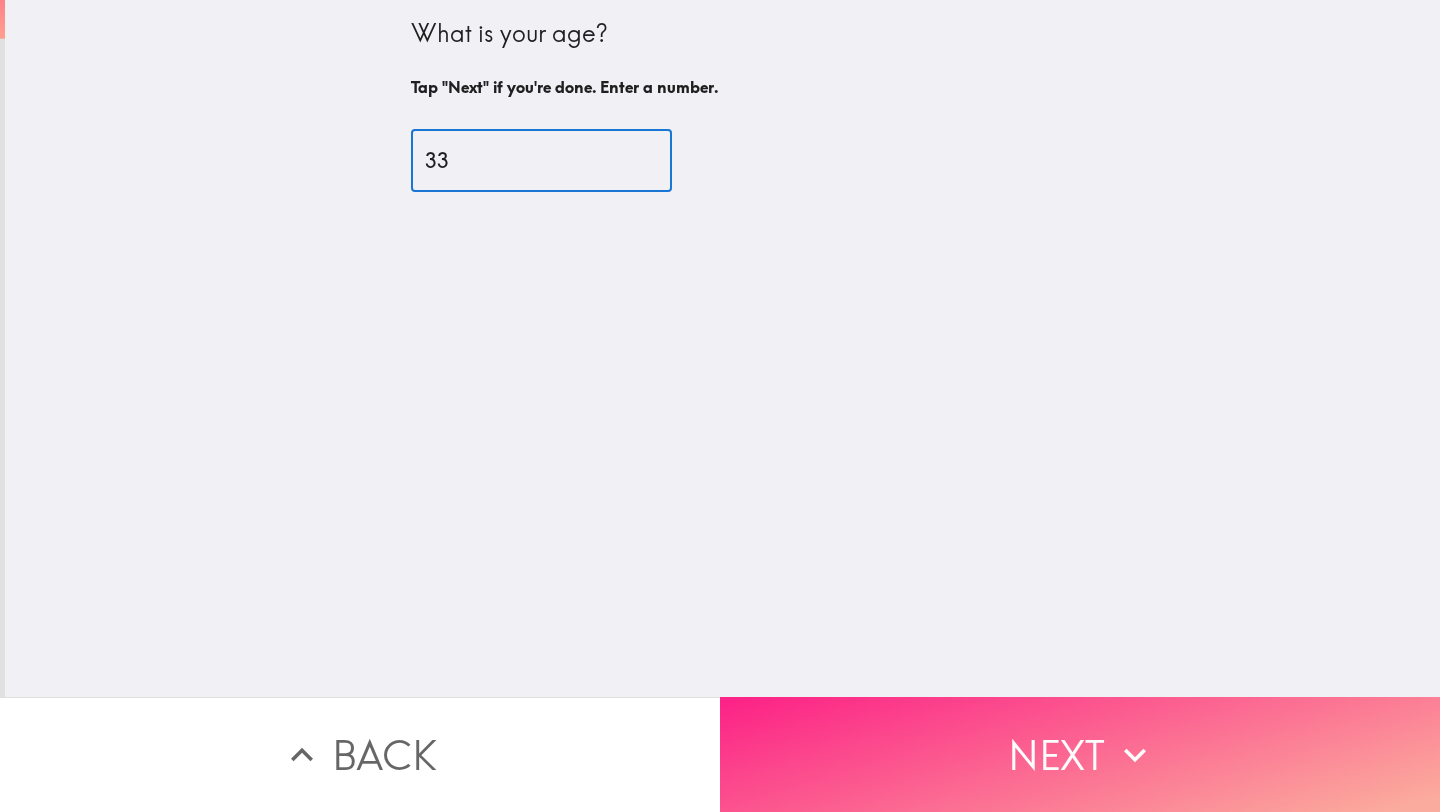 type on "33" 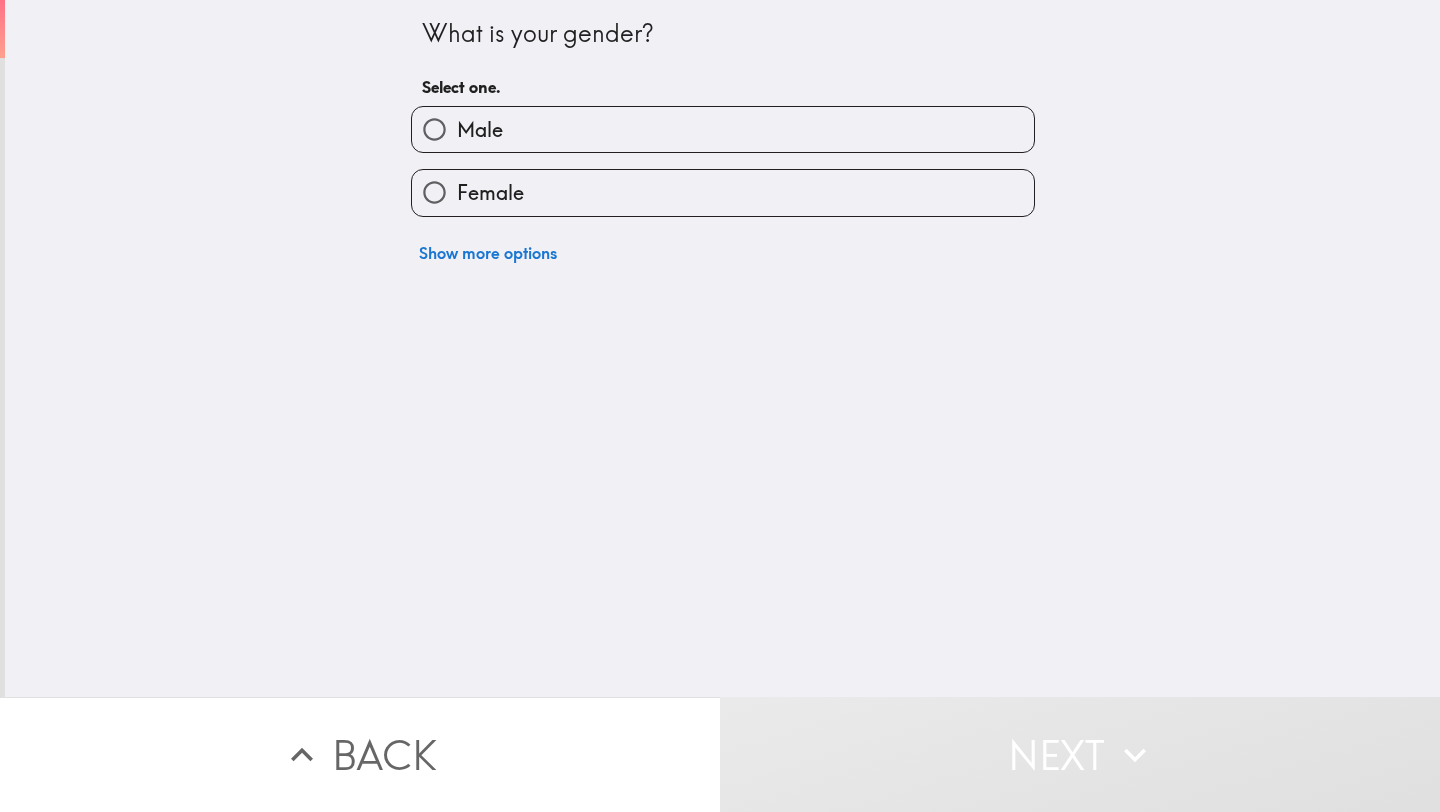 click on "Male" at bounding box center (723, 129) 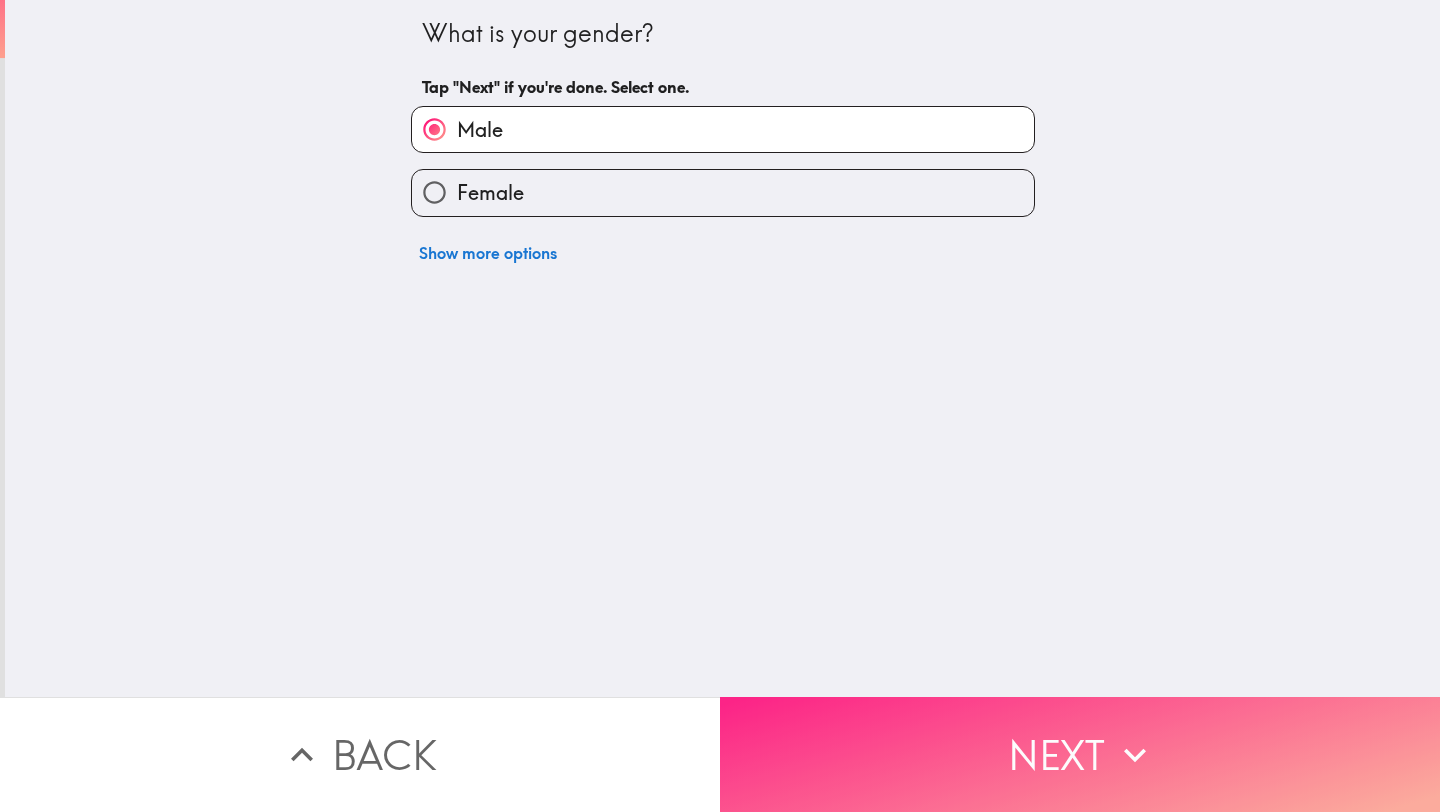 click on "Next" at bounding box center [1080, 754] 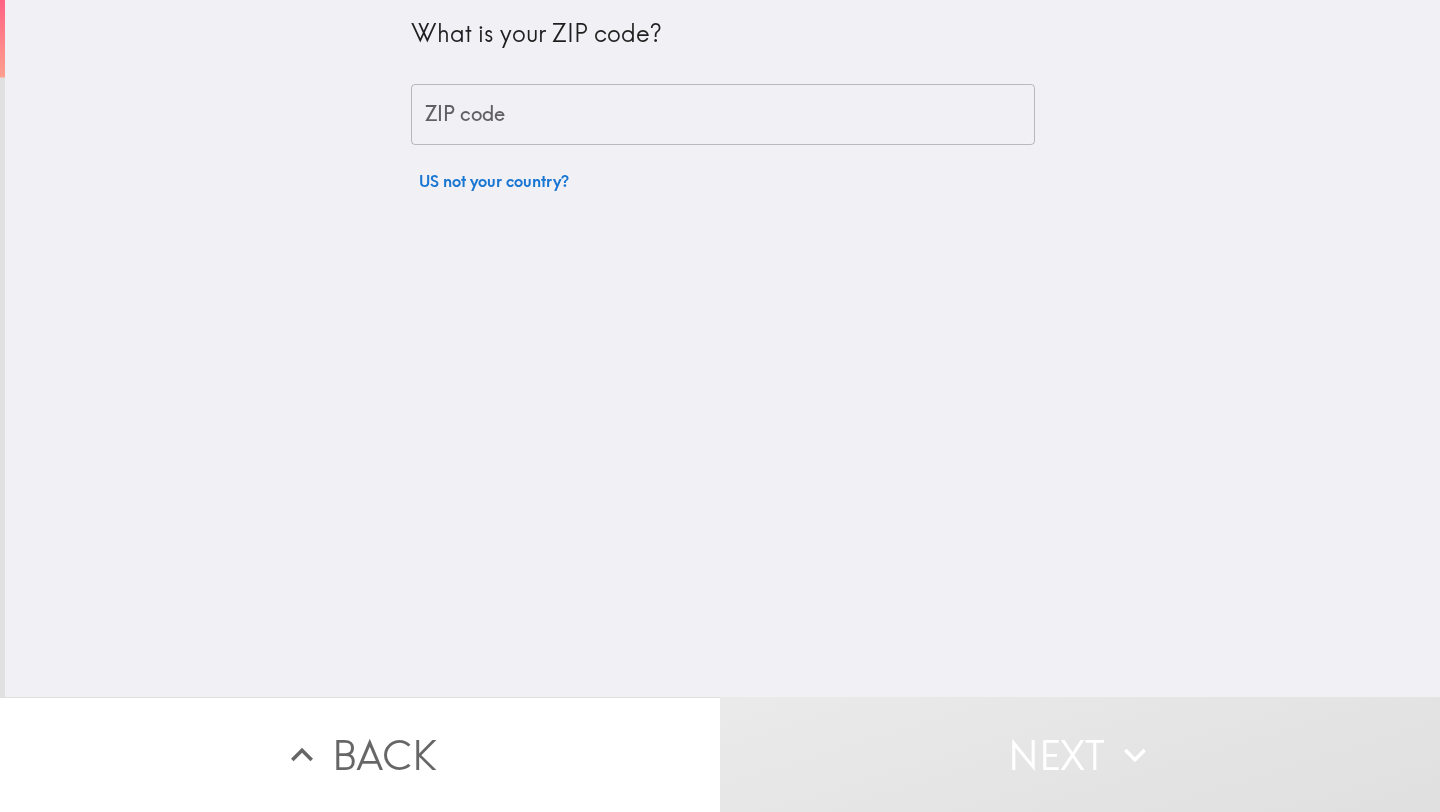 click on "ZIP code" at bounding box center (723, 115) 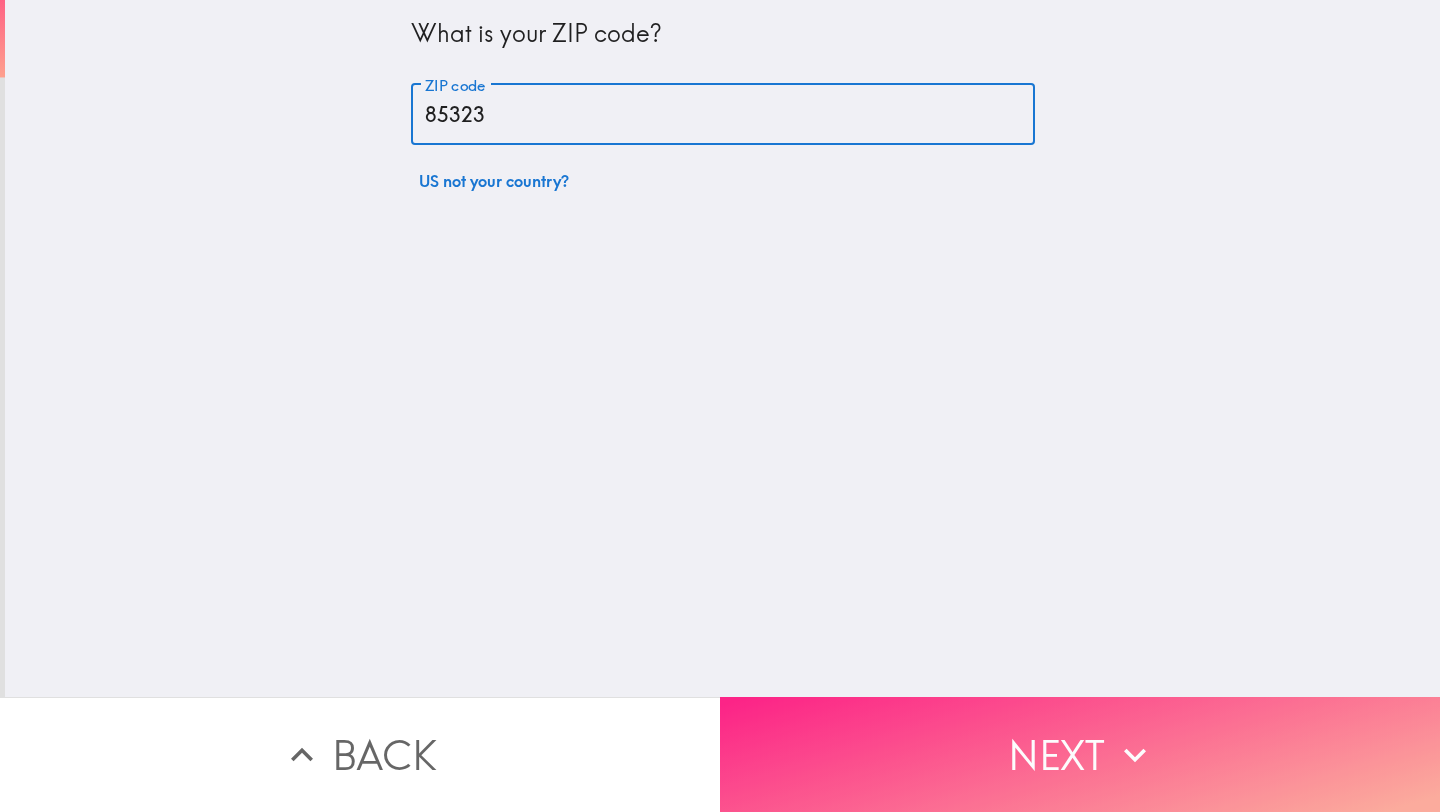 type on "85323" 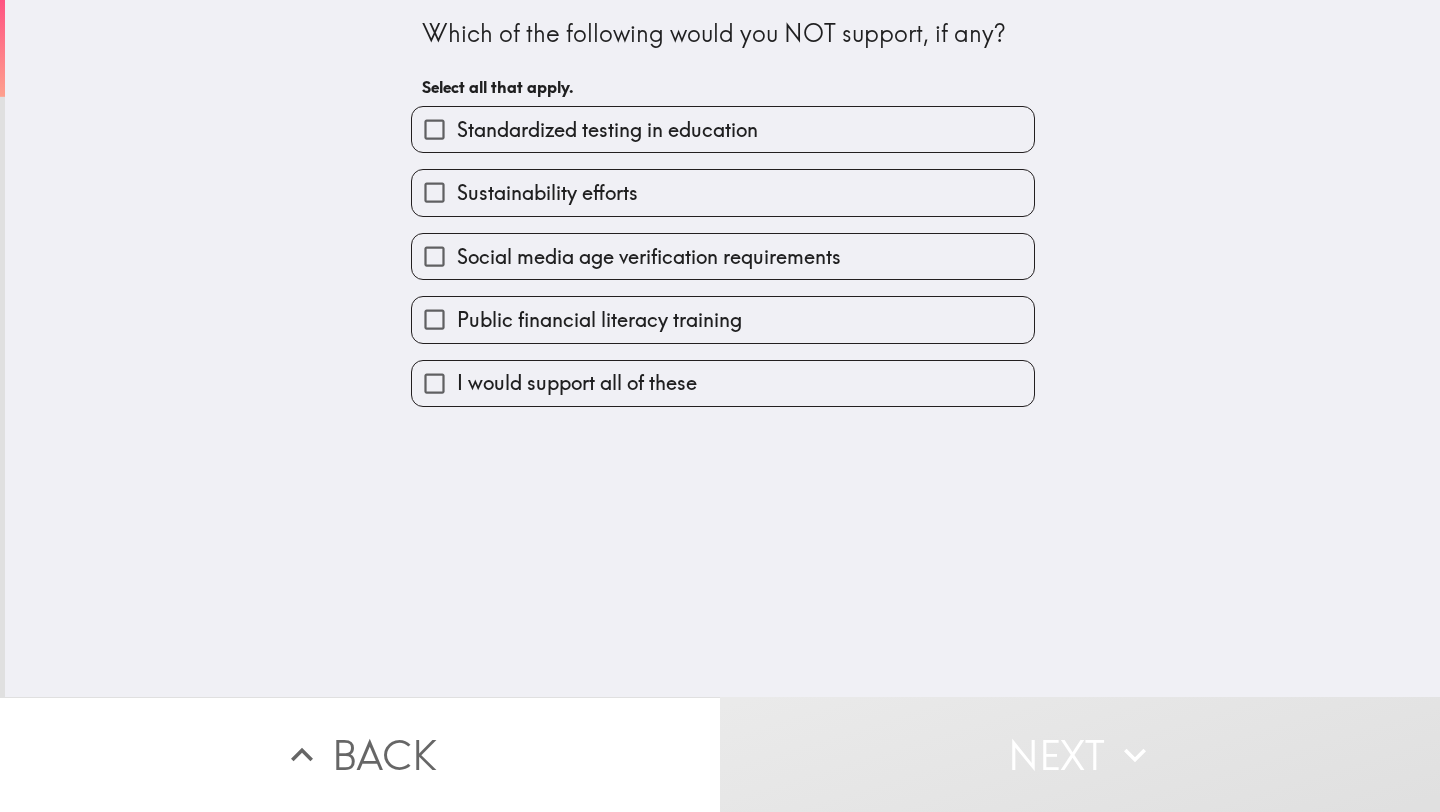 click on "I would support all of these" at bounding box center (434, 129) 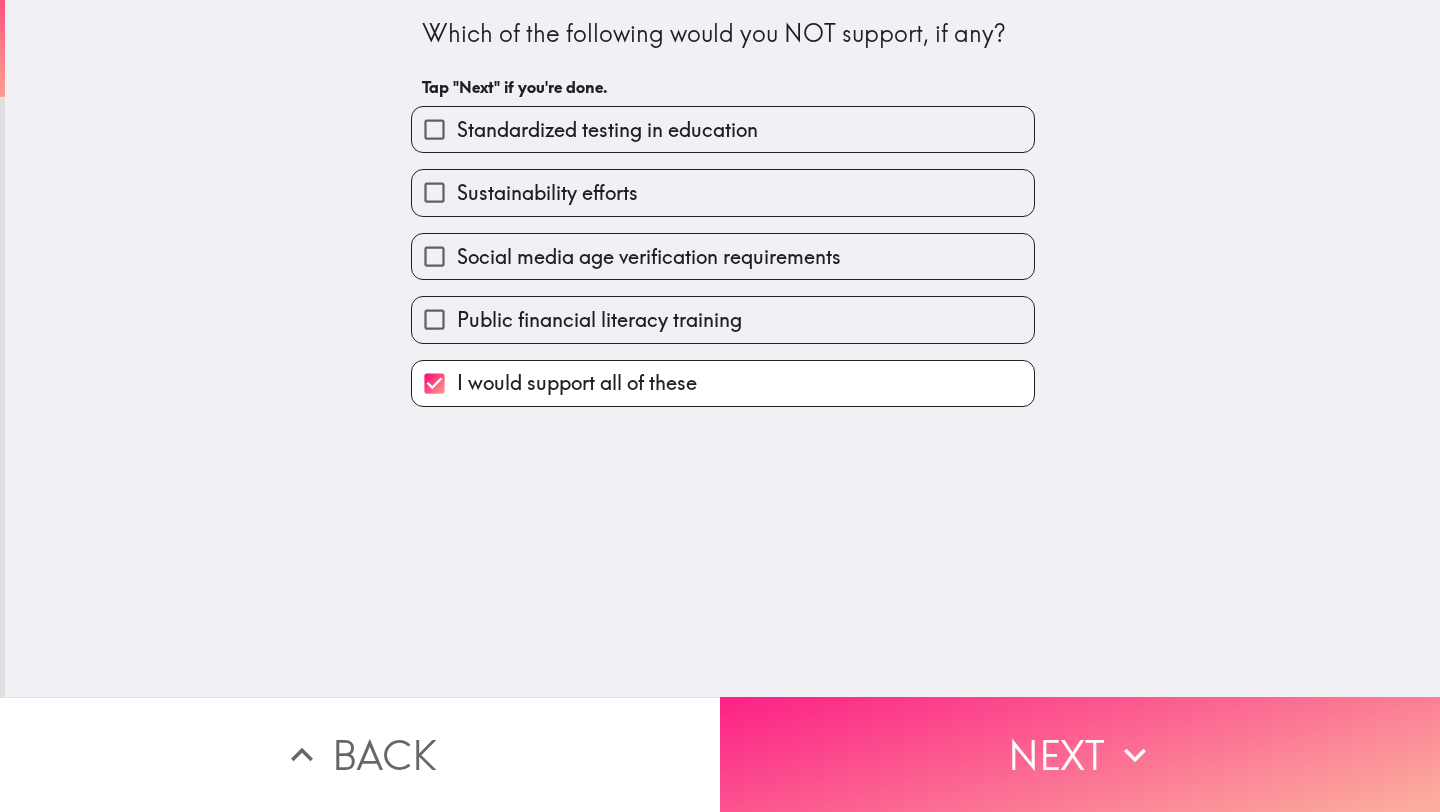 click on "Next" at bounding box center (1080, 754) 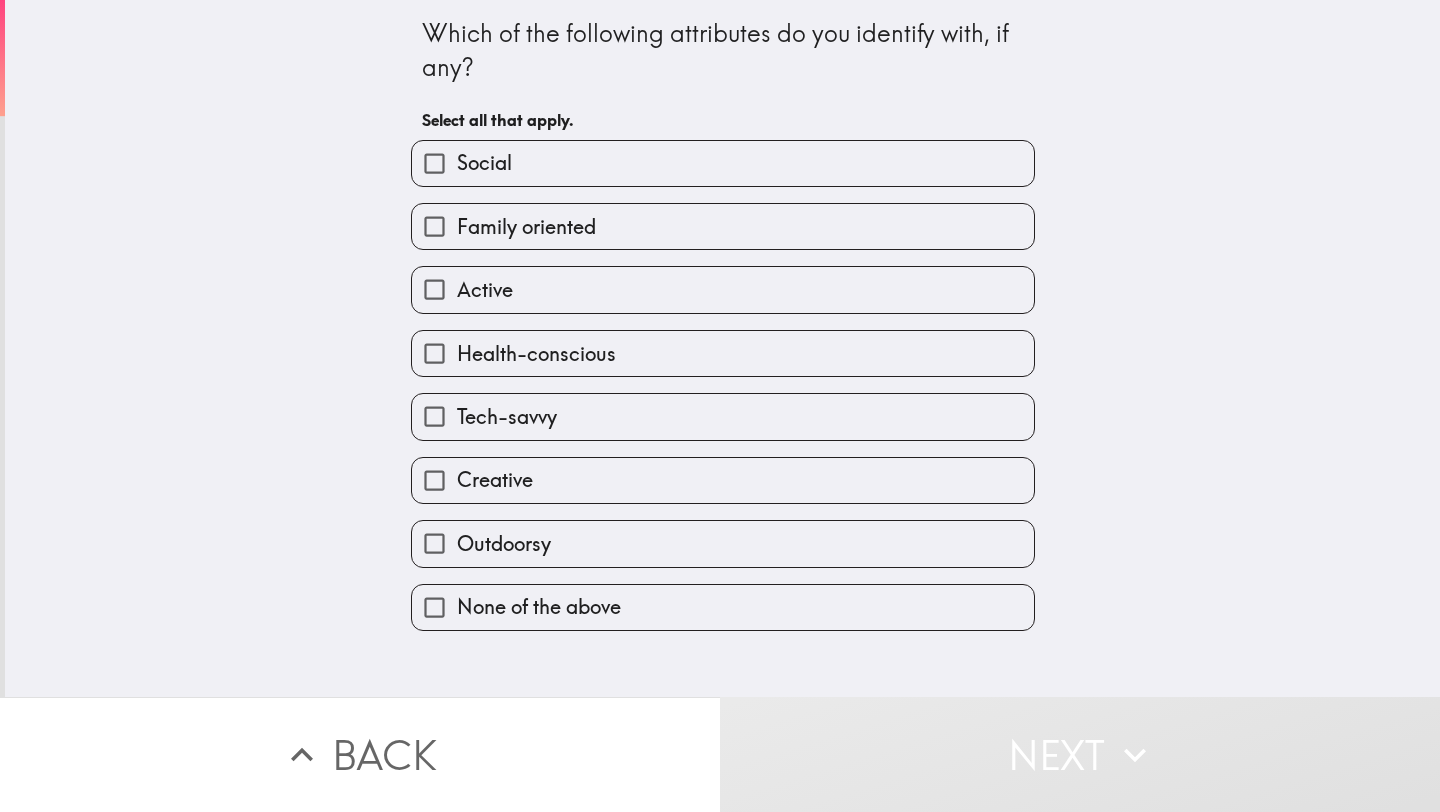 click on "Family oriented" at bounding box center (723, 163) 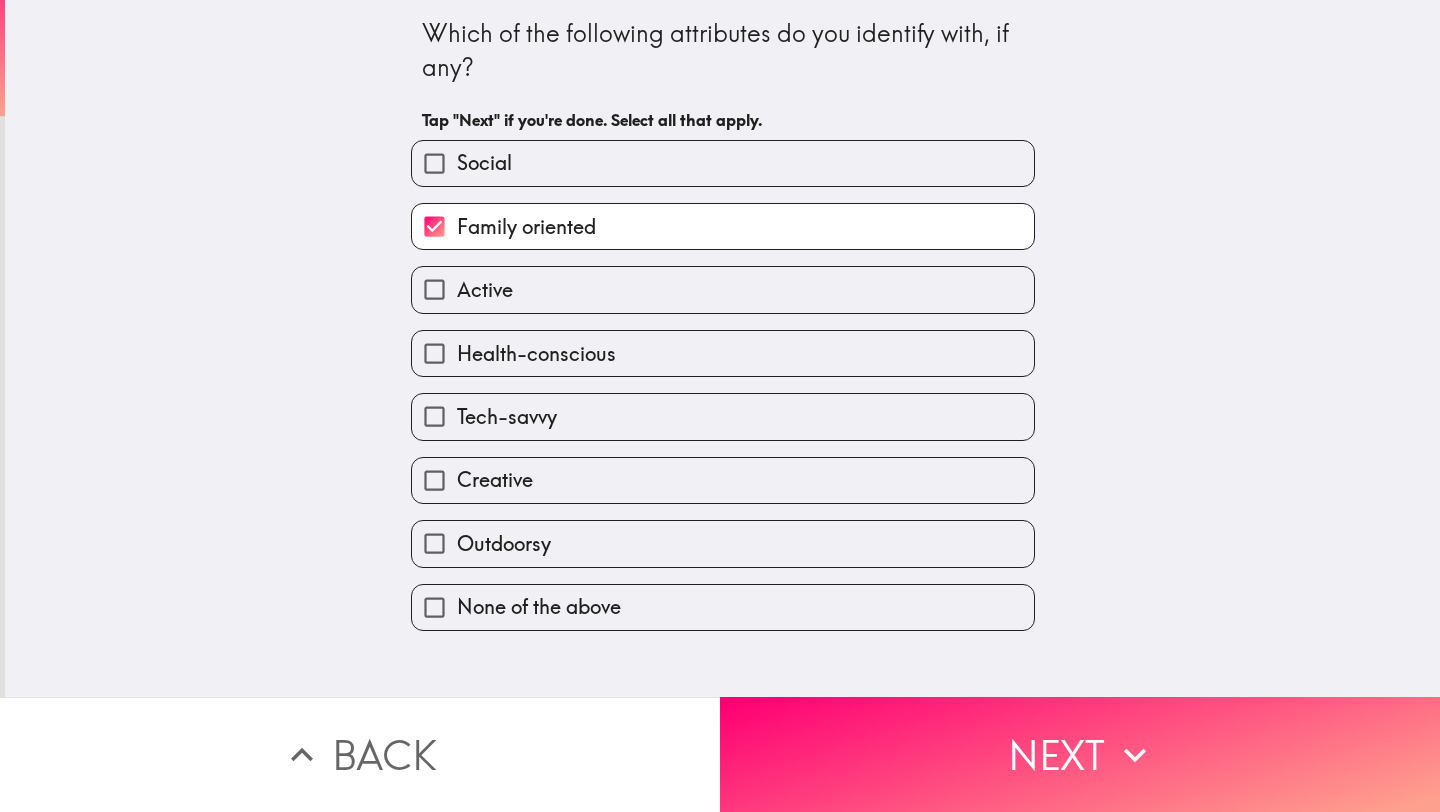 click on "Active" at bounding box center (723, 163) 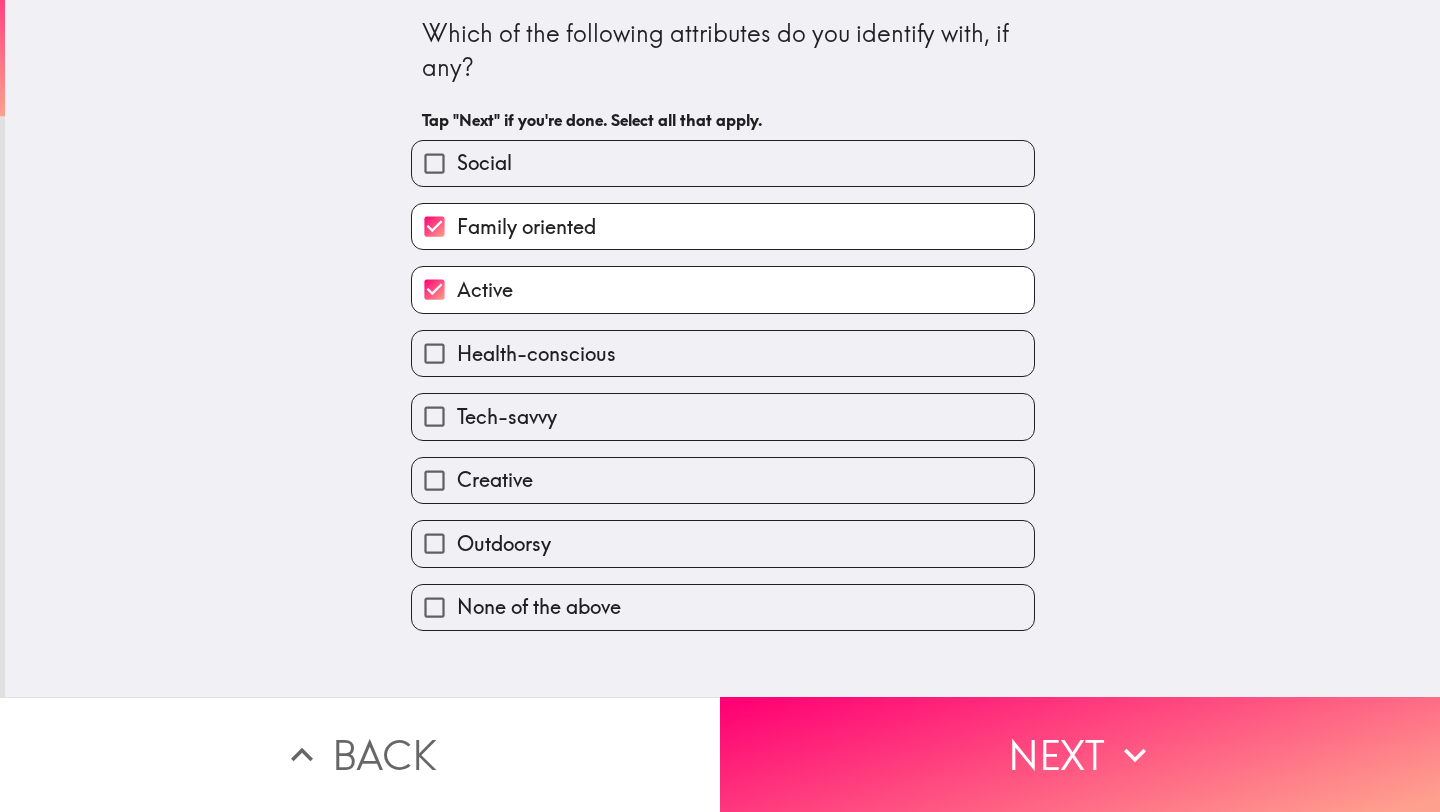 click on "Health-conscious" at bounding box center [723, 163] 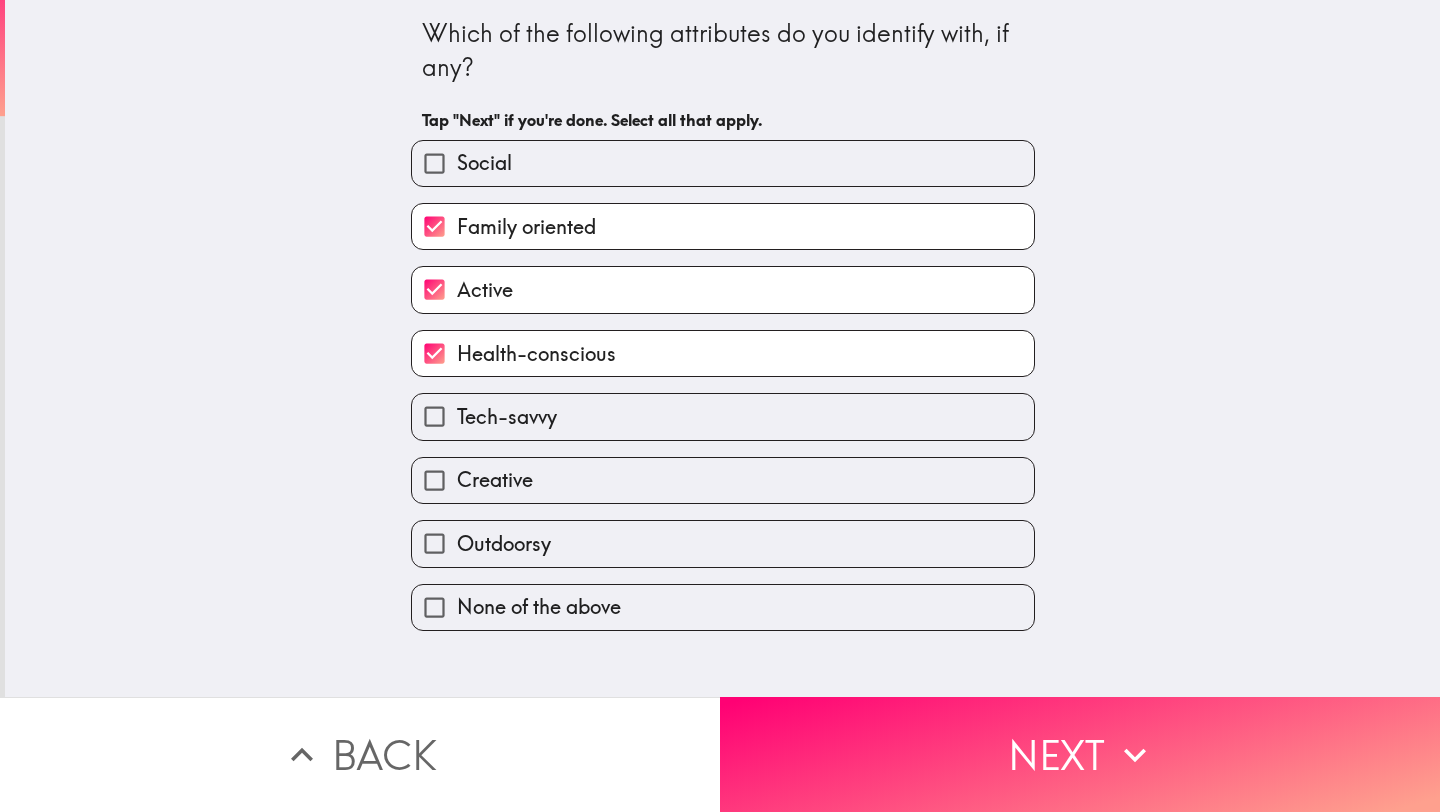 click on "Tech-savvy" at bounding box center [723, 163] 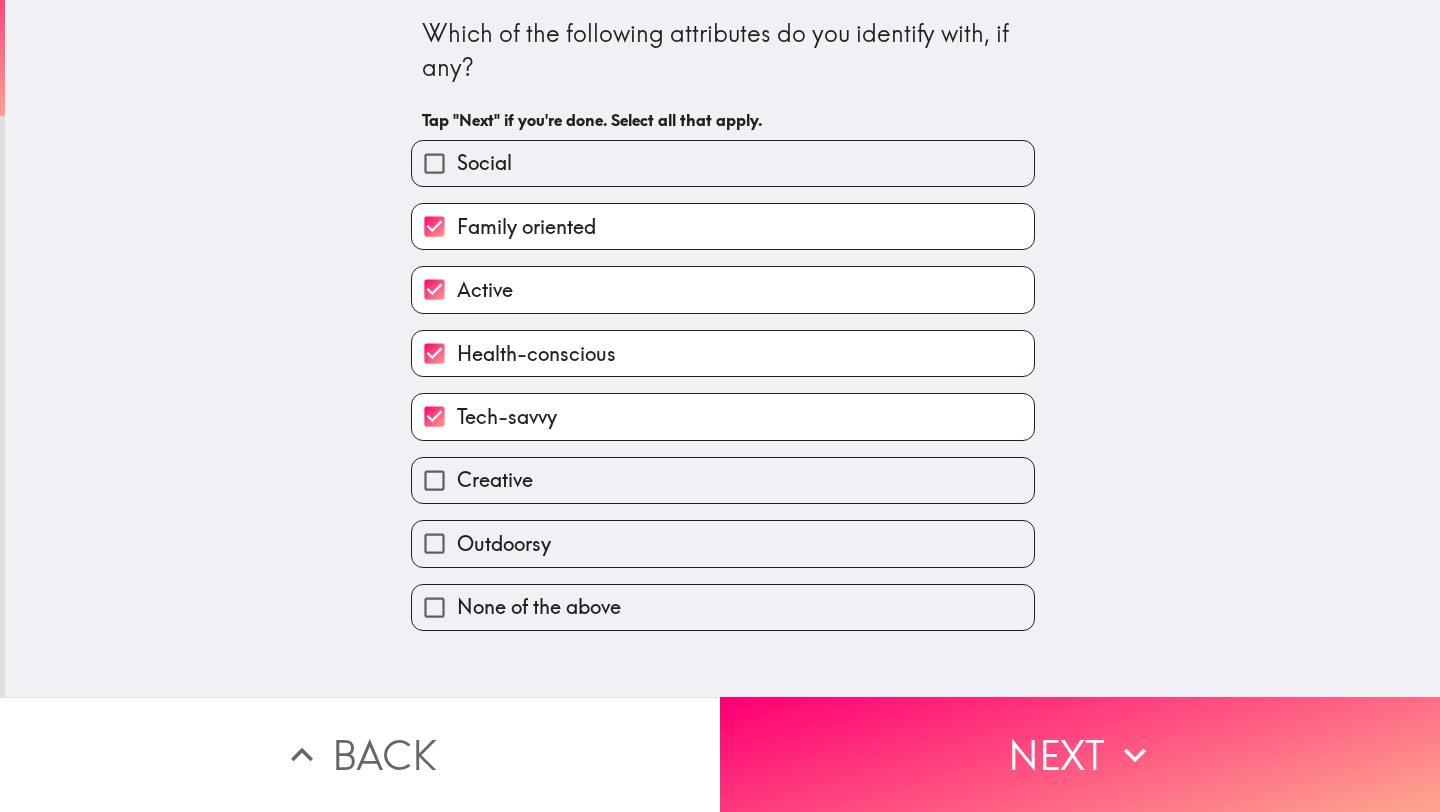 click on "Creative" at bounding box center (723, 163) 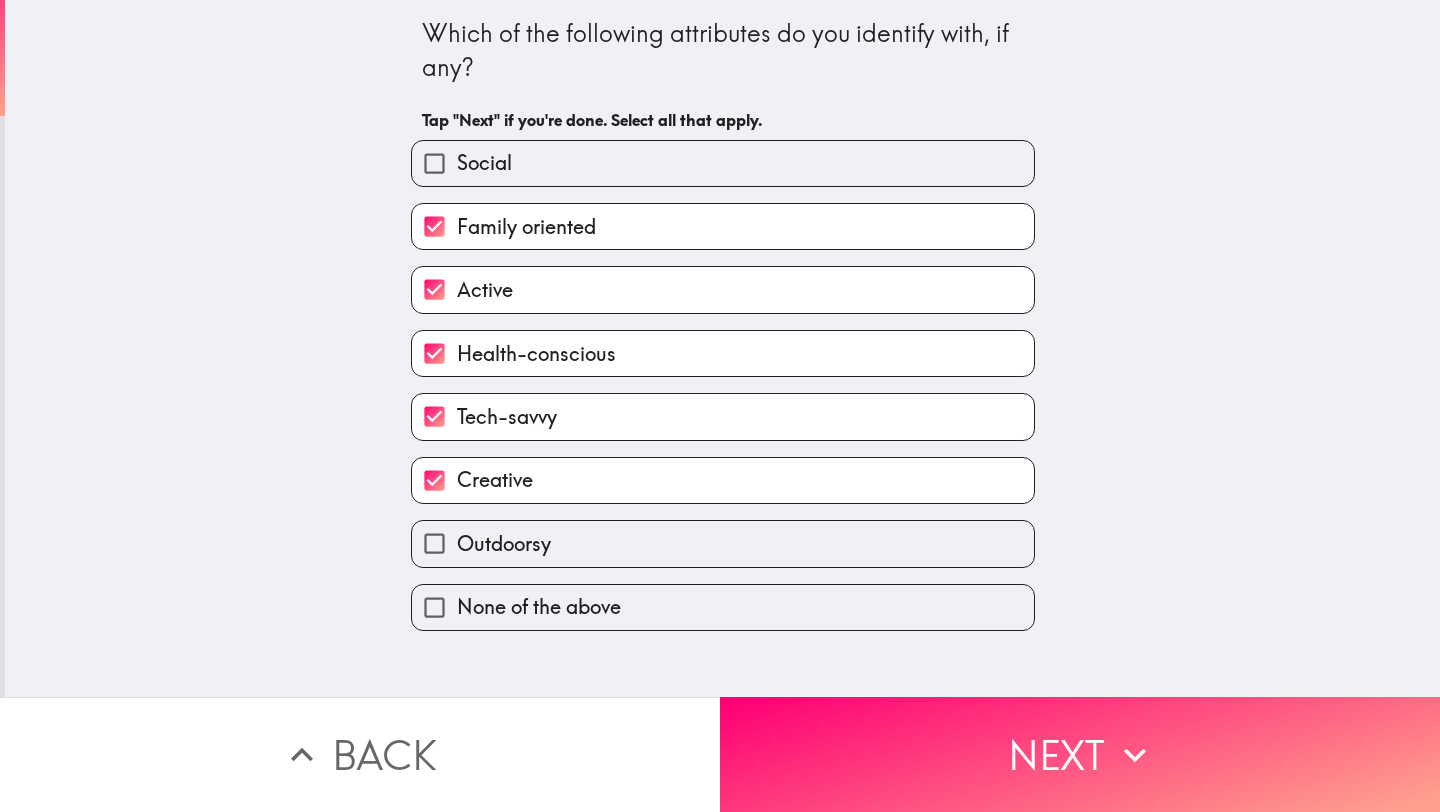 click on "Active" at bounding box center [723, 226] 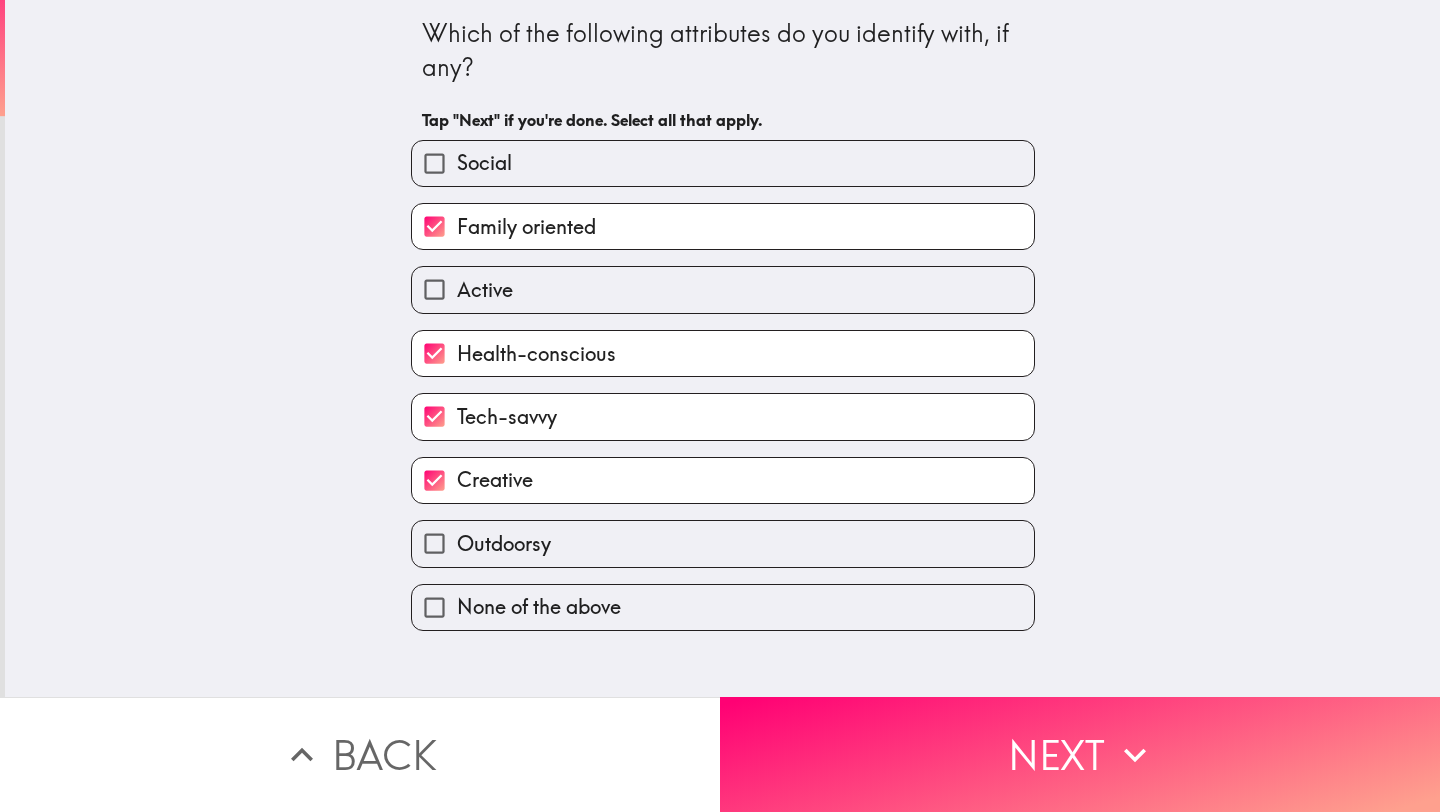 click on "Creative" at bounding box center [723, 226] 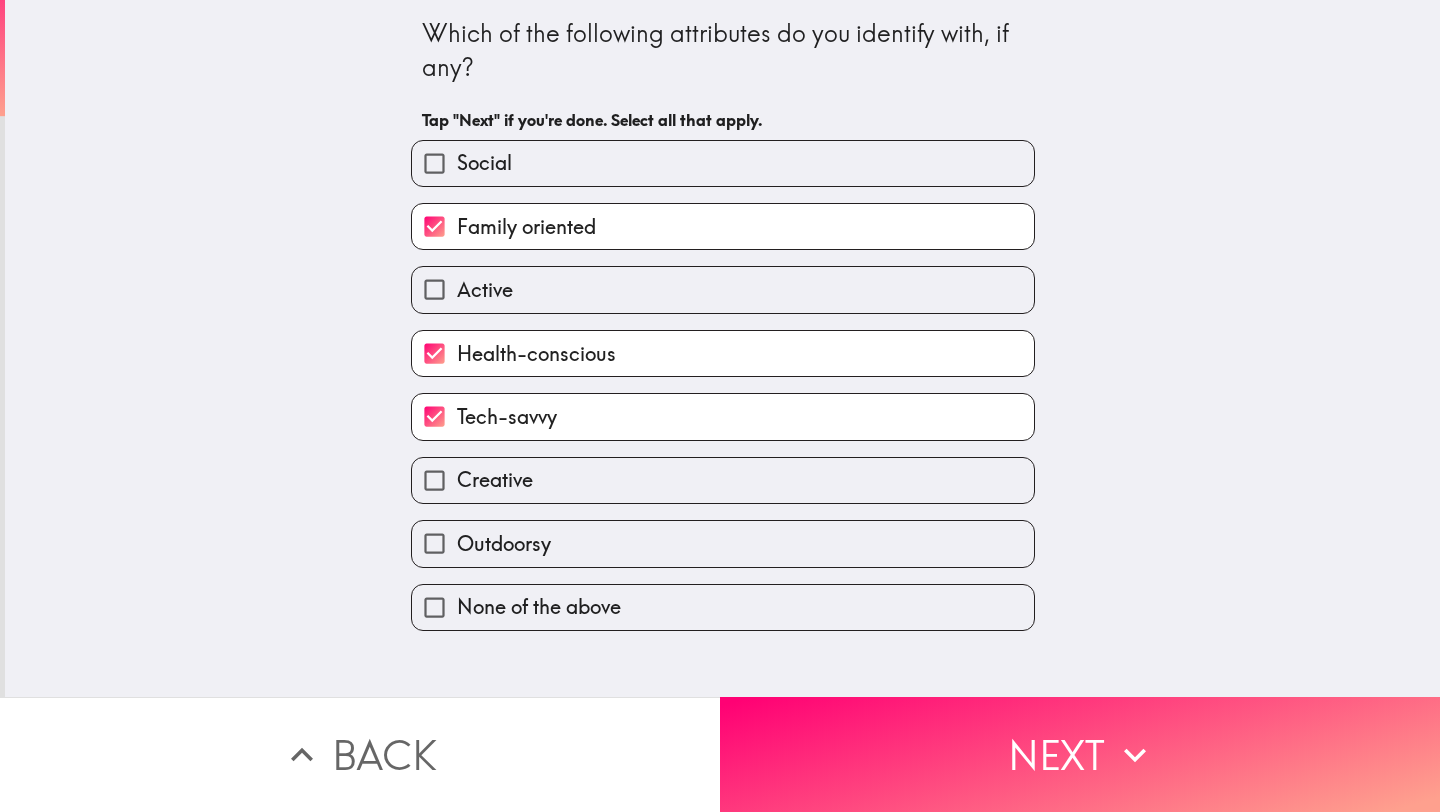 click on "Social" at bounding box center (723, 163) 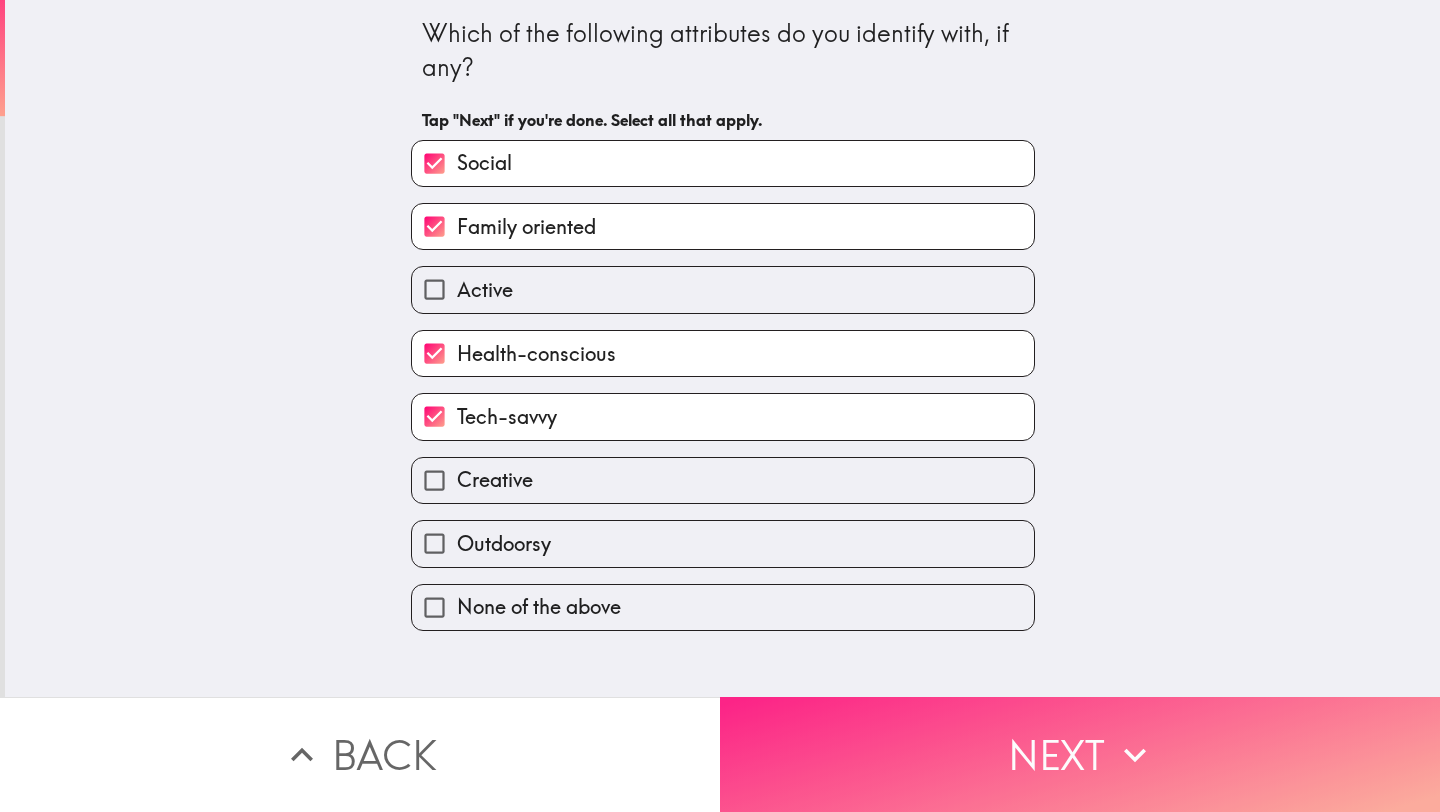 click on "Next" at bounding box center [1080, 754] 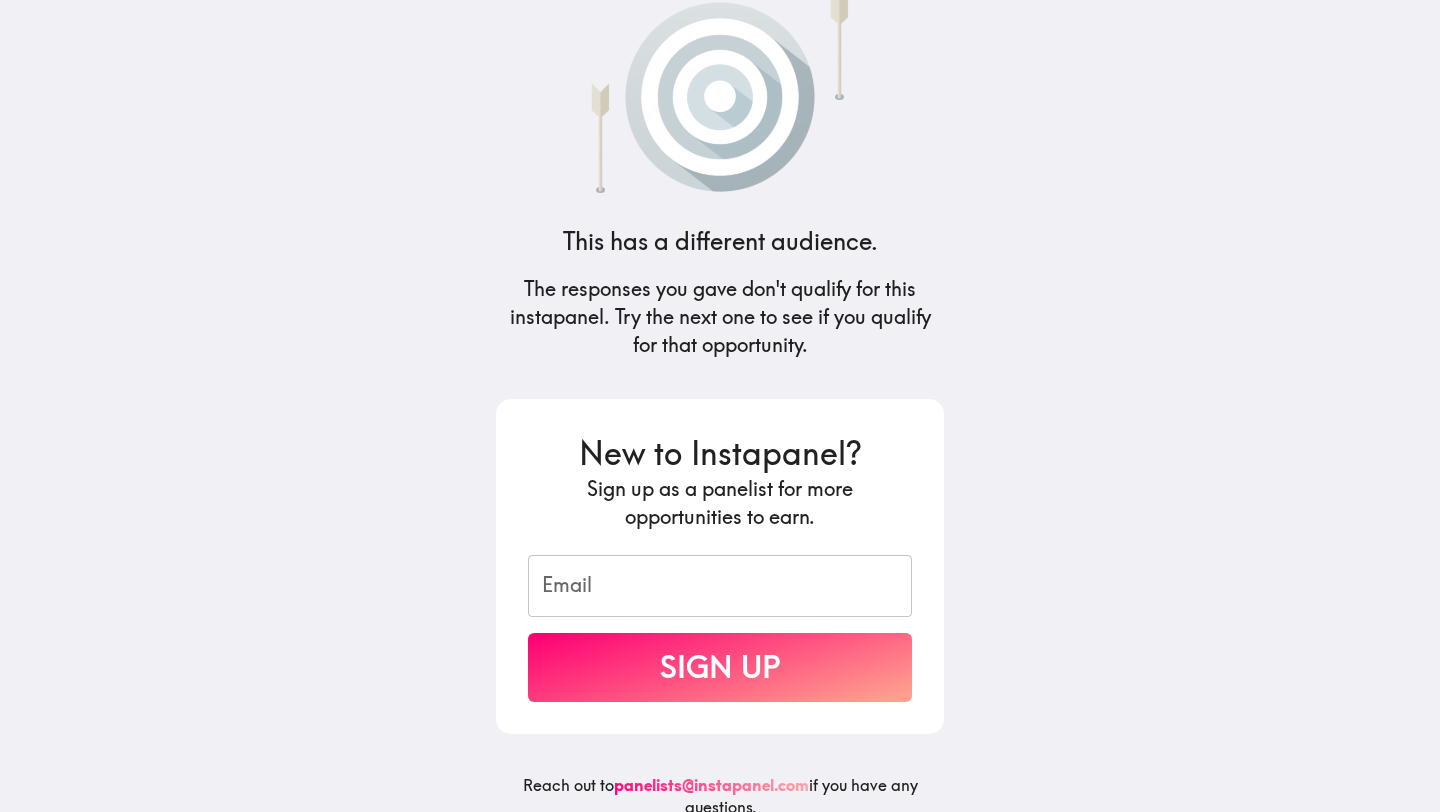 scroll, scrollTop: 56, scrollLeft: 0, axis: vertical 